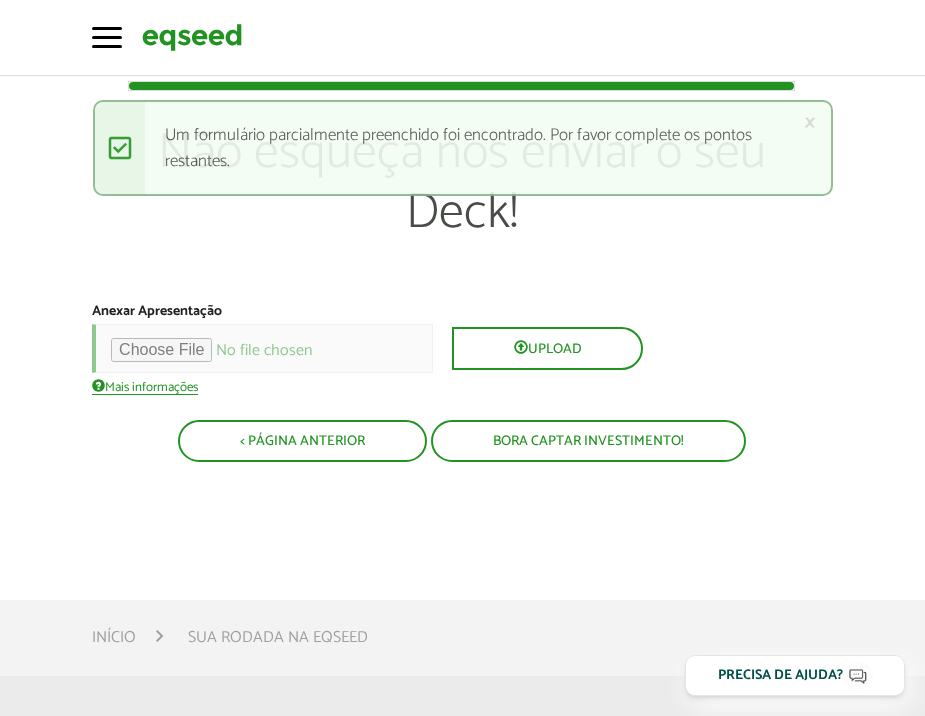 scroll, scrollTop: 0, scrollLeft: 0, axis: both 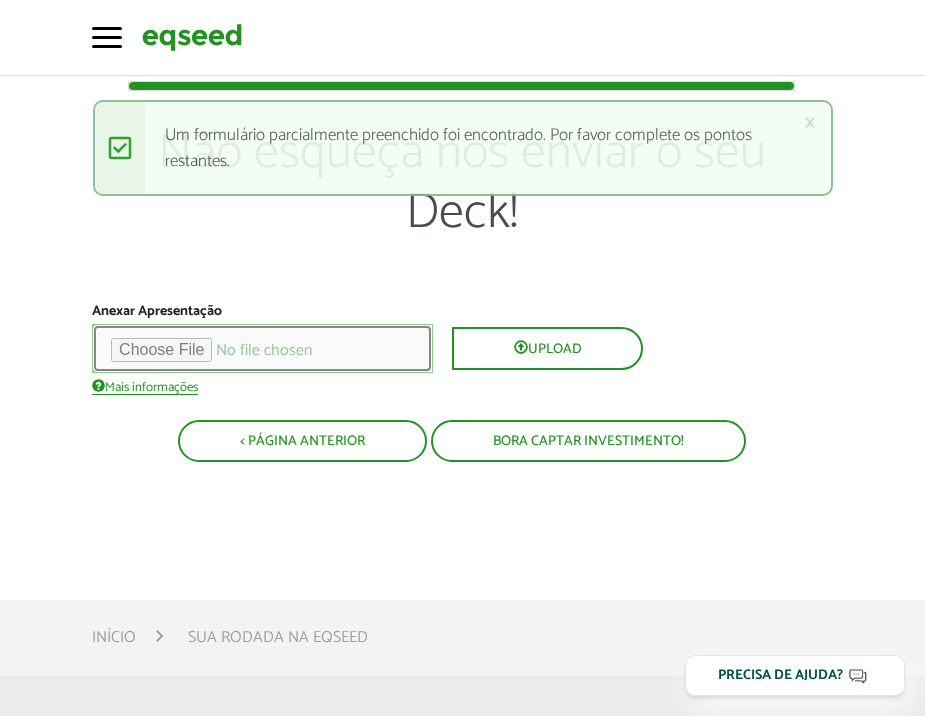 click at bounding box center [262, 348] 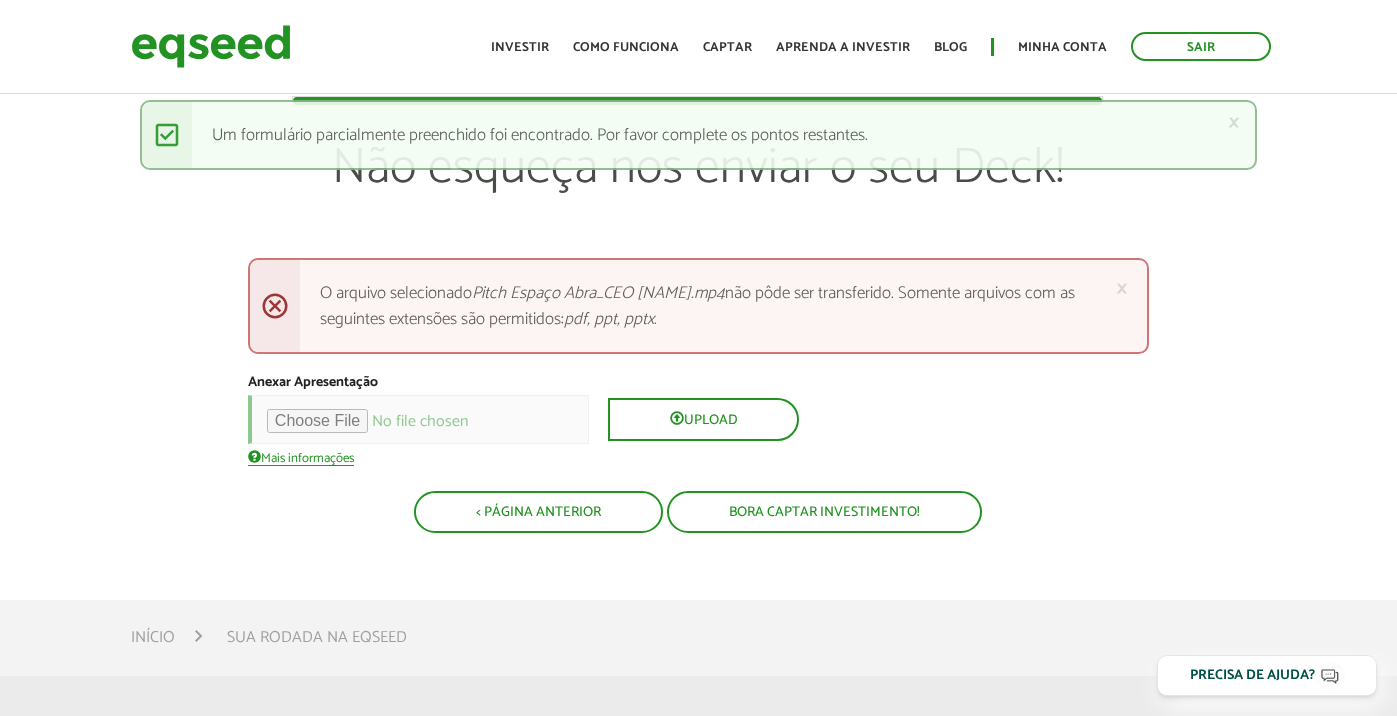 click on "×                Close              O arquivo selecionado  Pitch Espaço Abra_CEO Maria Esther.mp4  não pôde ser transferido. Somente arquivos com as seguintes extensões são permitidos:  pdf, ppt, pptx ." at bounding box center (698, 306) 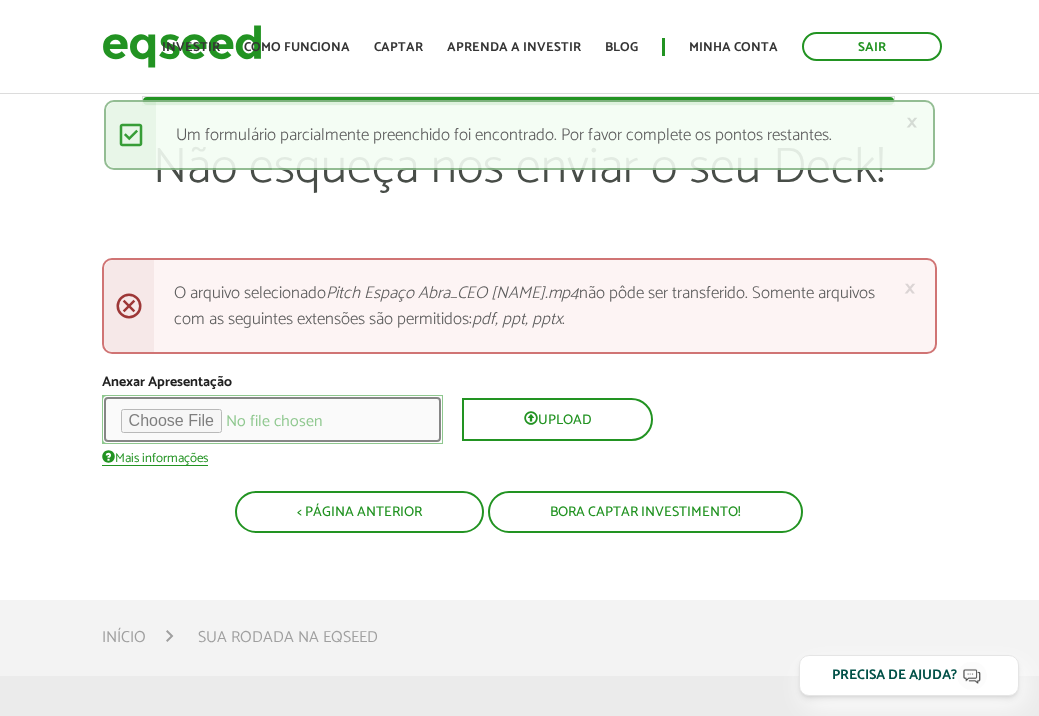 click at bounding box center (272, 419) 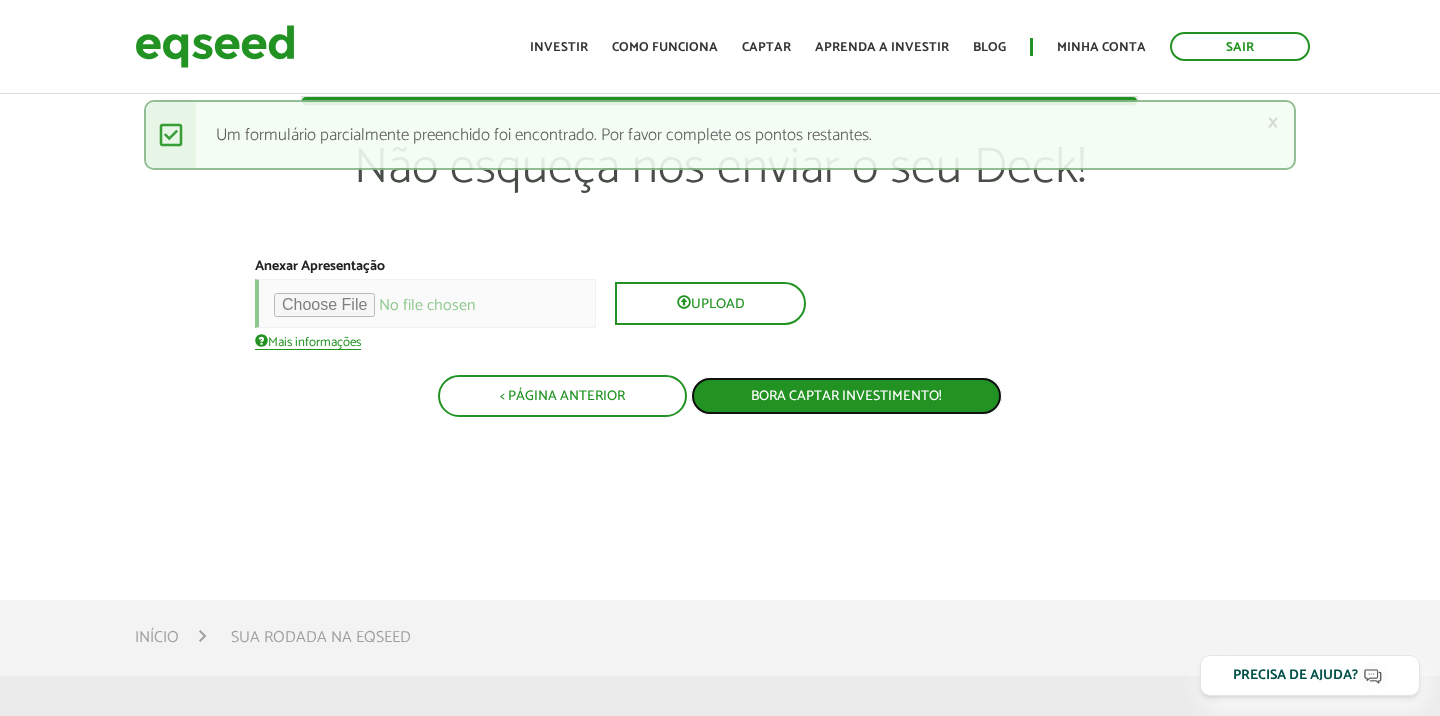 click on "Bora captar investimento!" at bounding box center [846, 396] 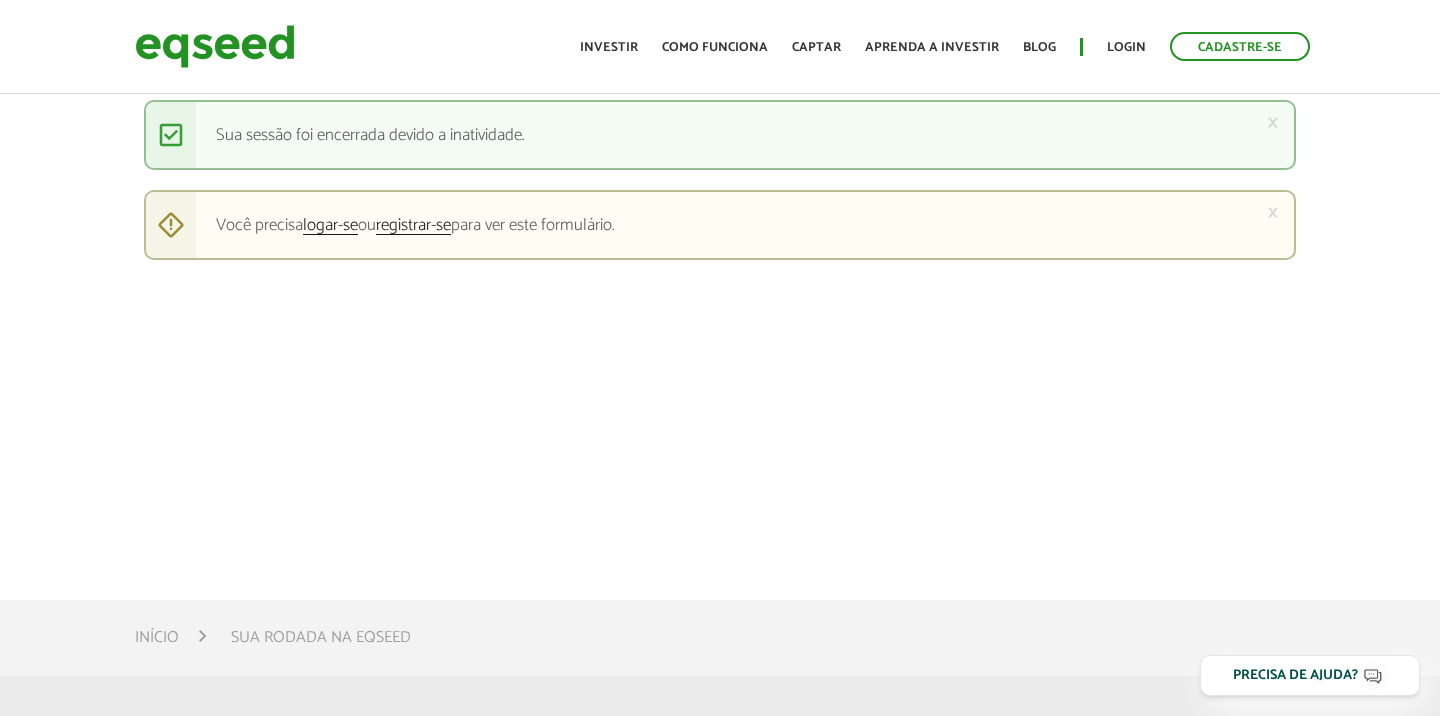 scroll, scrollTop: 0, scrollLeft: 0, axis: both 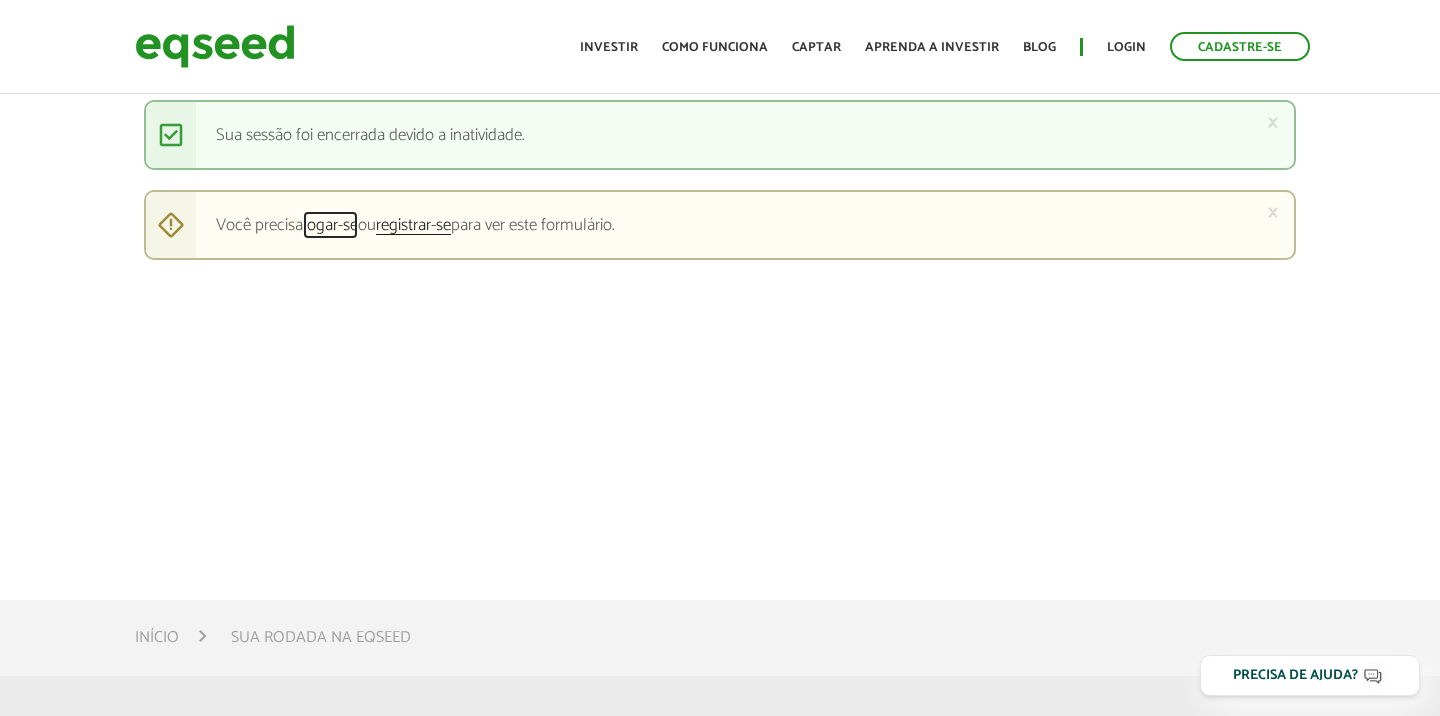 click on "logar-se" at bounding box center (330, 226) 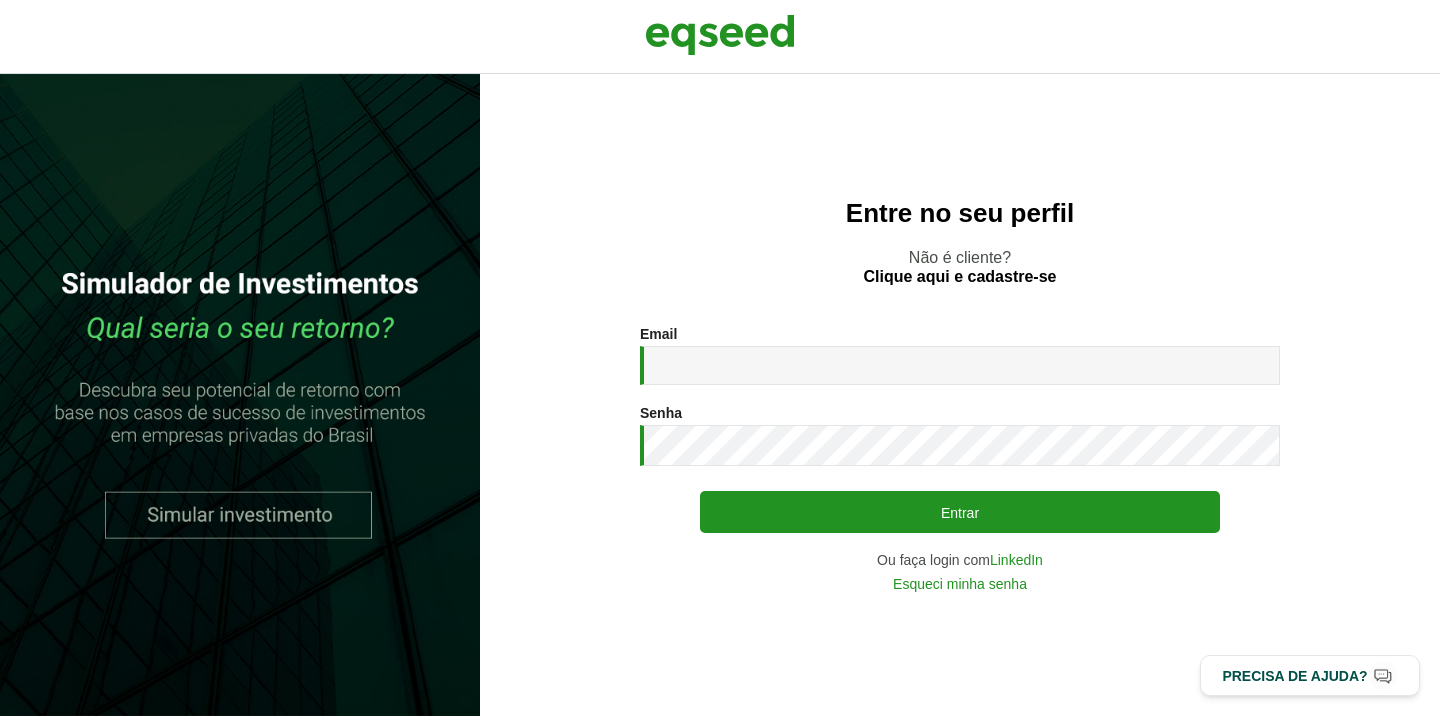 scroll, scrollTop: 0, scrollLeft: 0, axis: both 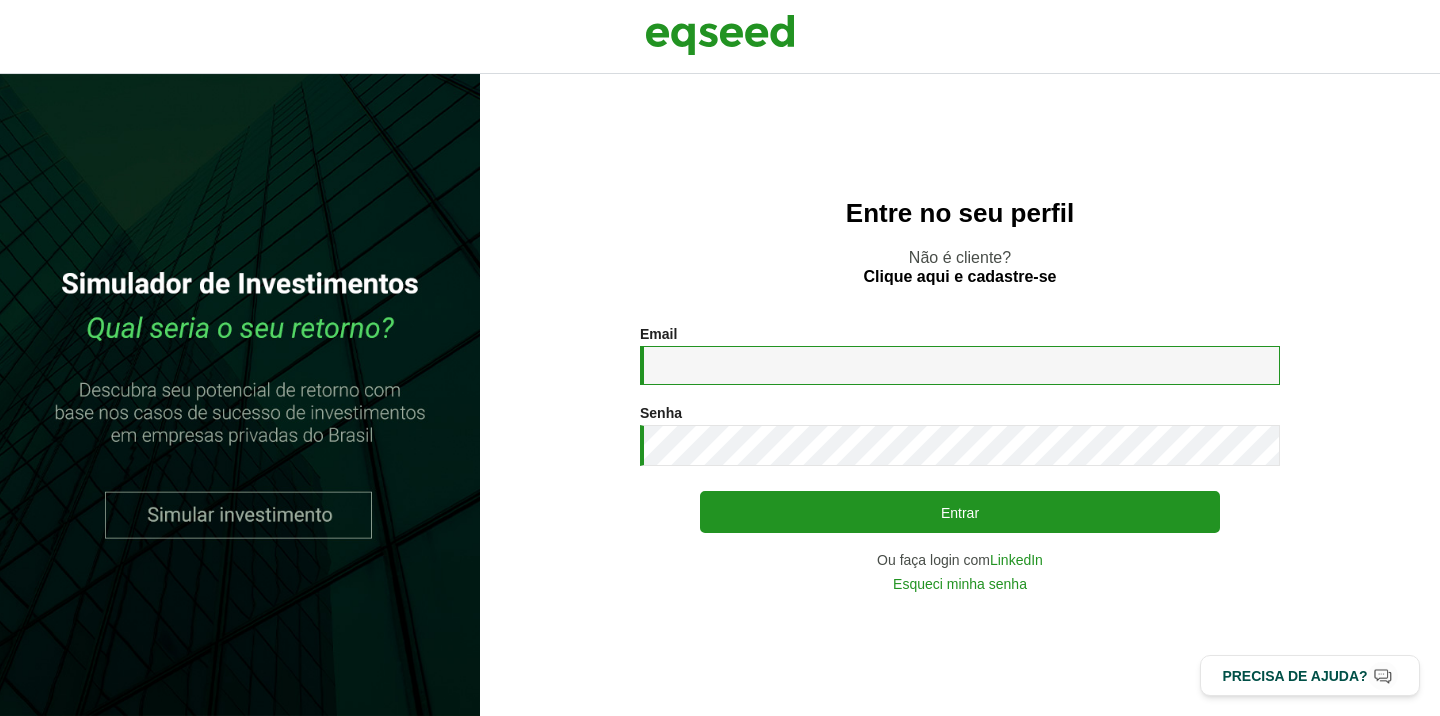 click on "Email  *" at bounding box center [960, 365] 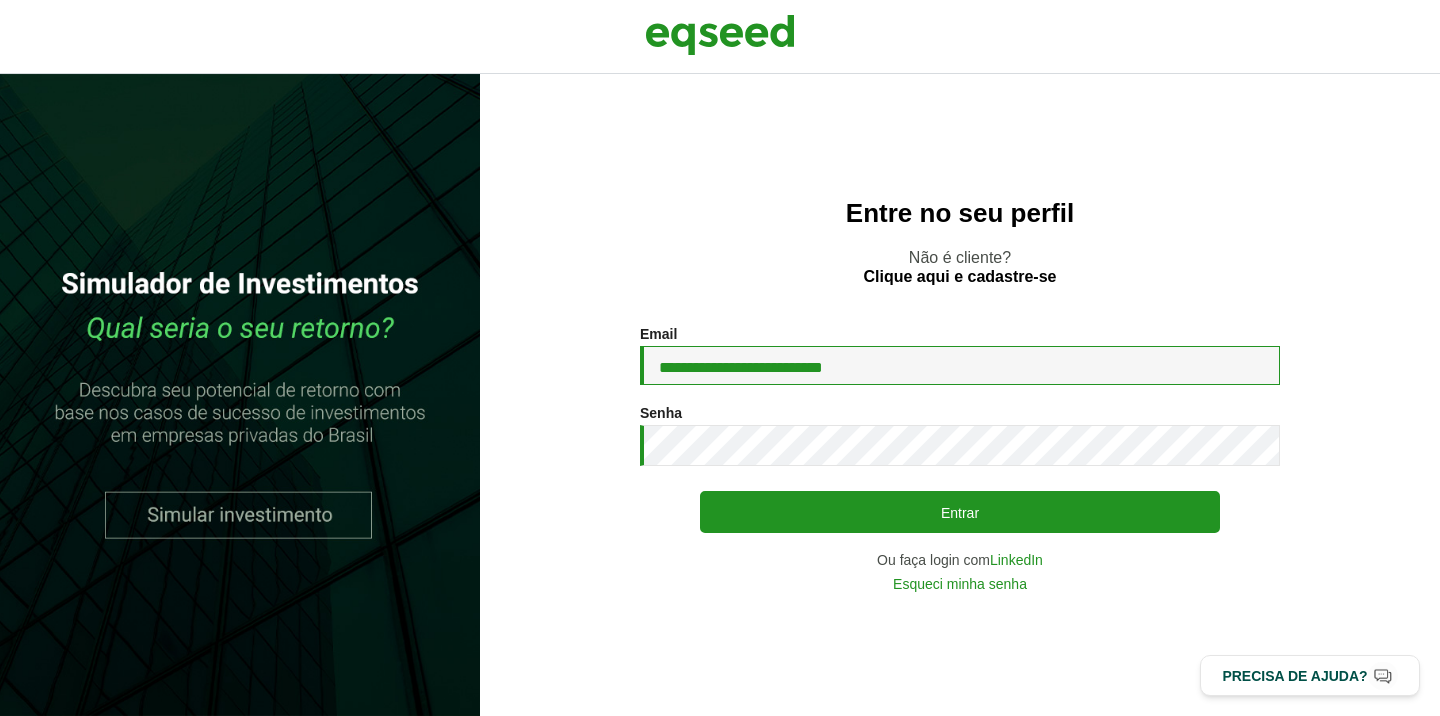 type on "**********" 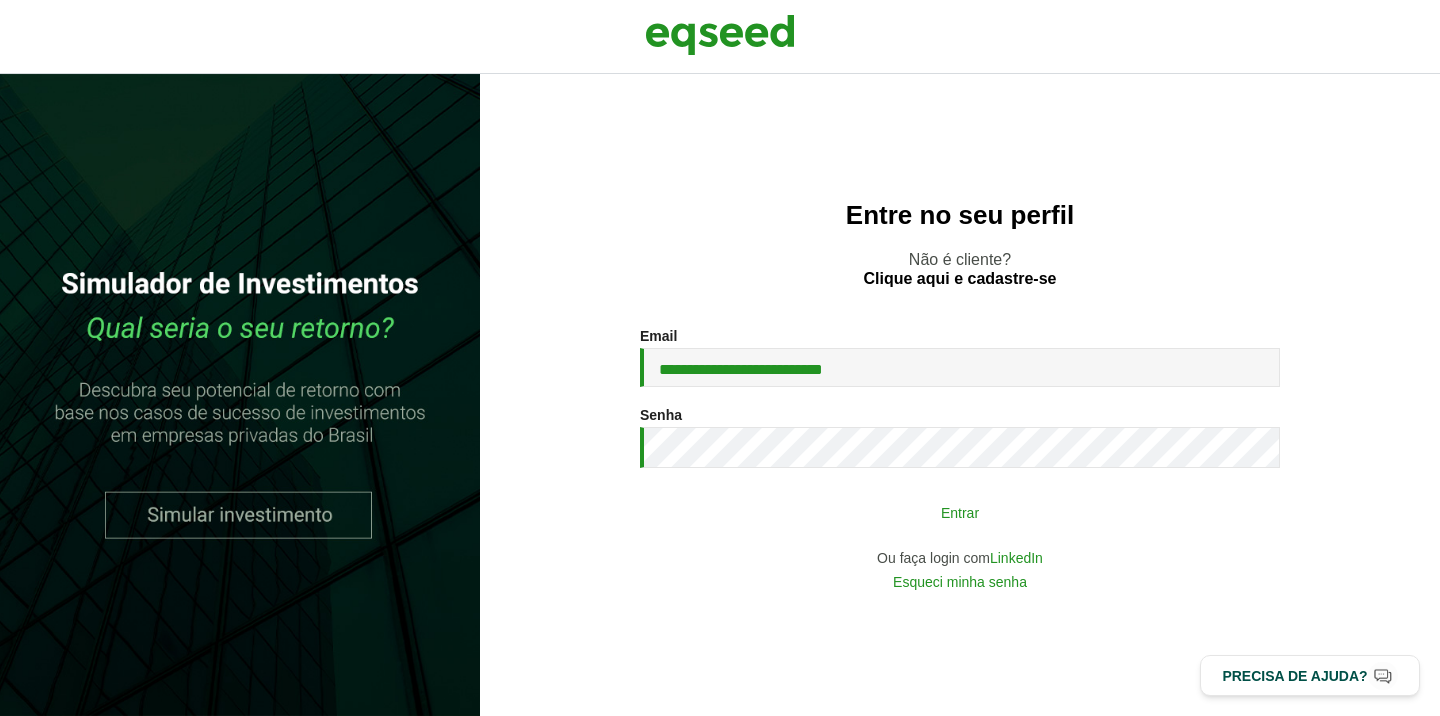 click on "Entrar" at bounding box center [960, 512] 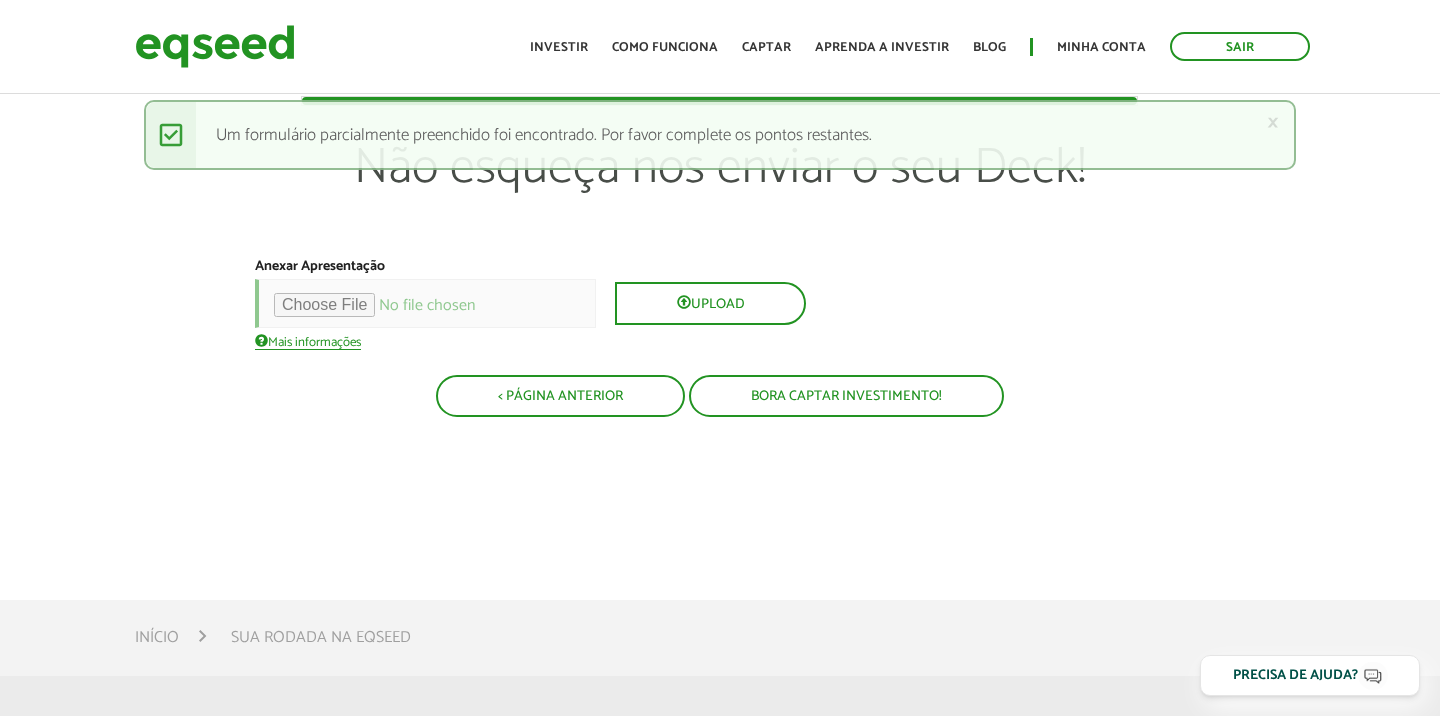scroll, scrollTop: 0, scrollLeft: 0, axis: both 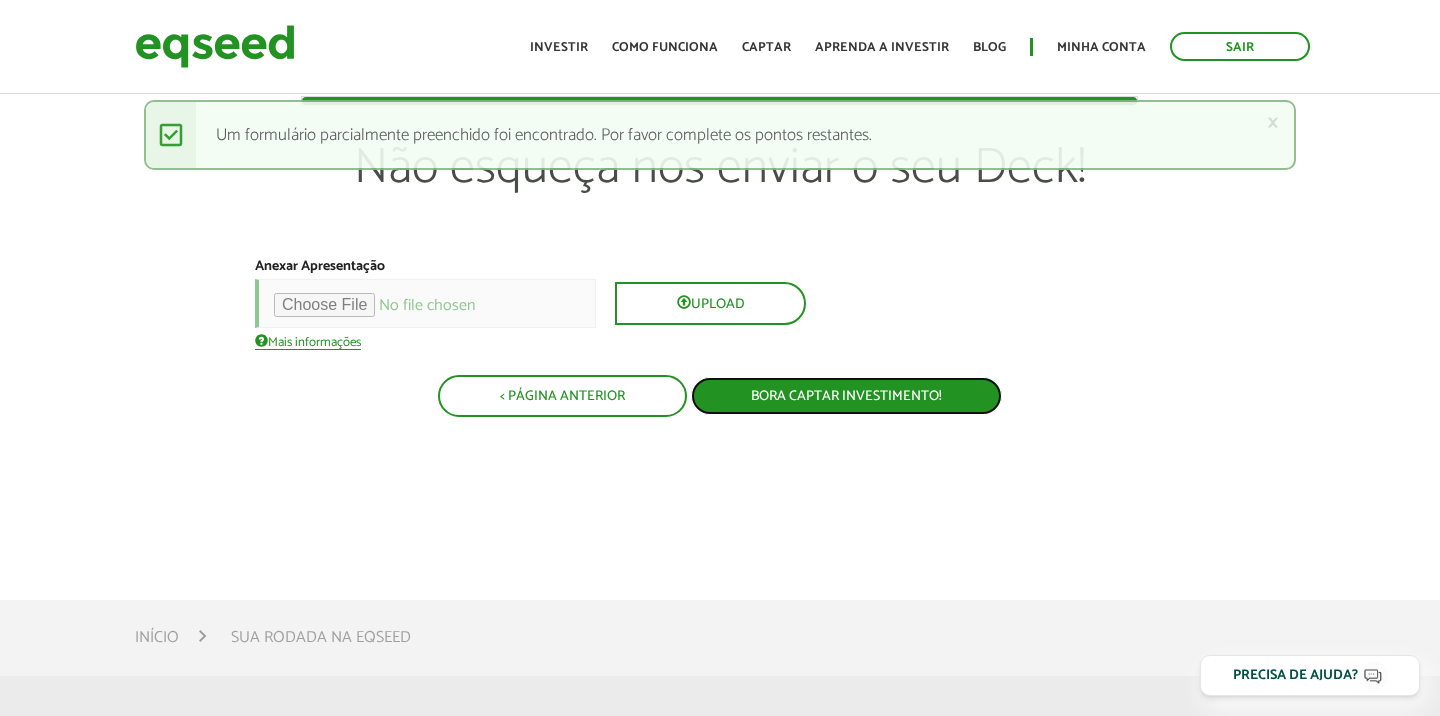 click on "Bora captar investimento!" at bounding box center [846, 396] 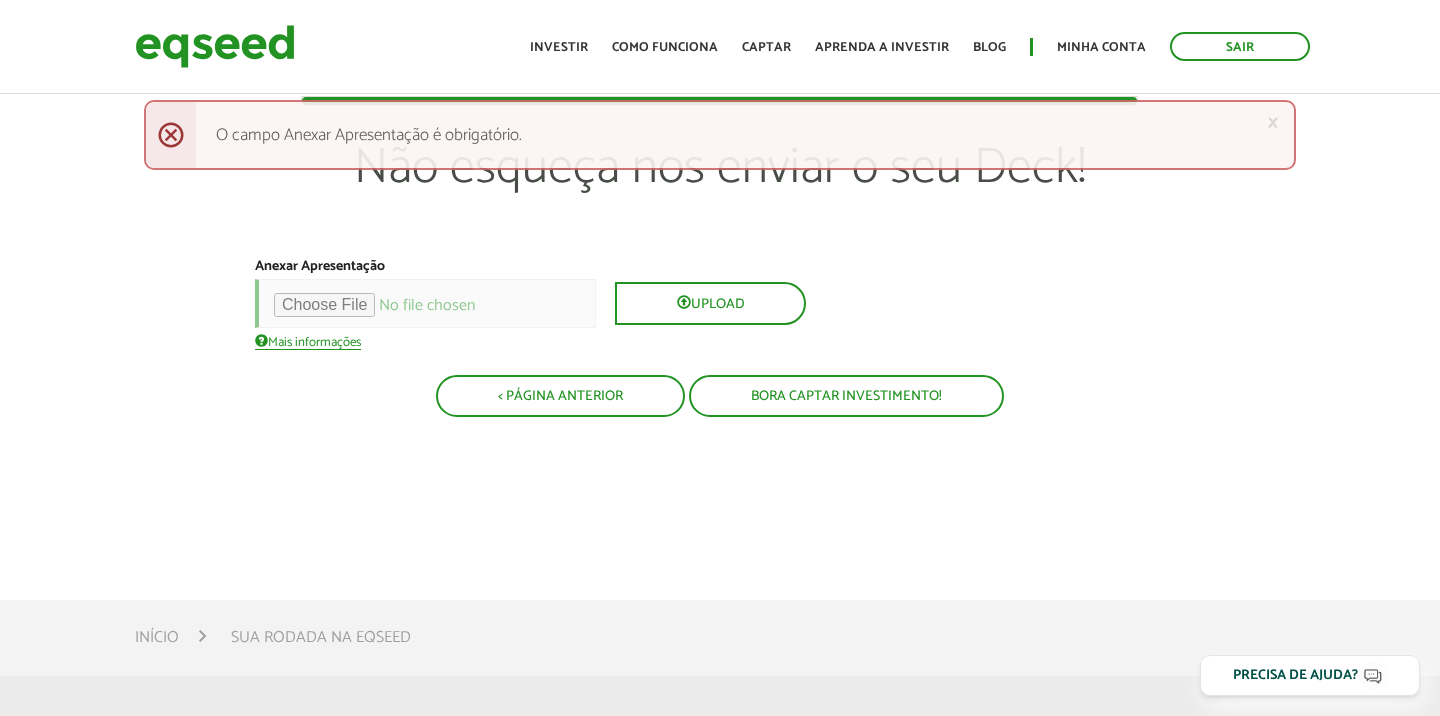 scroll, scrollTop: 0, scrollLeft: 0, axis: both 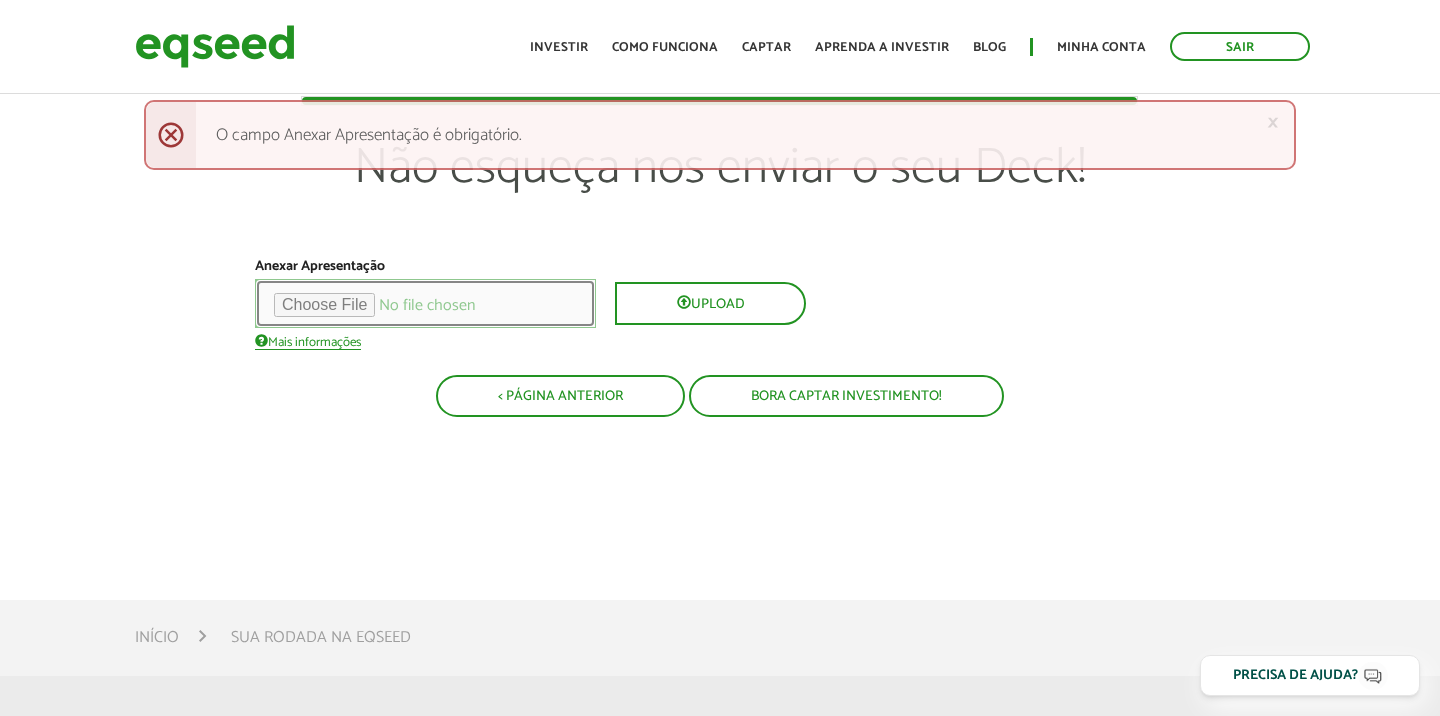 click at bounding box center [425, 303] 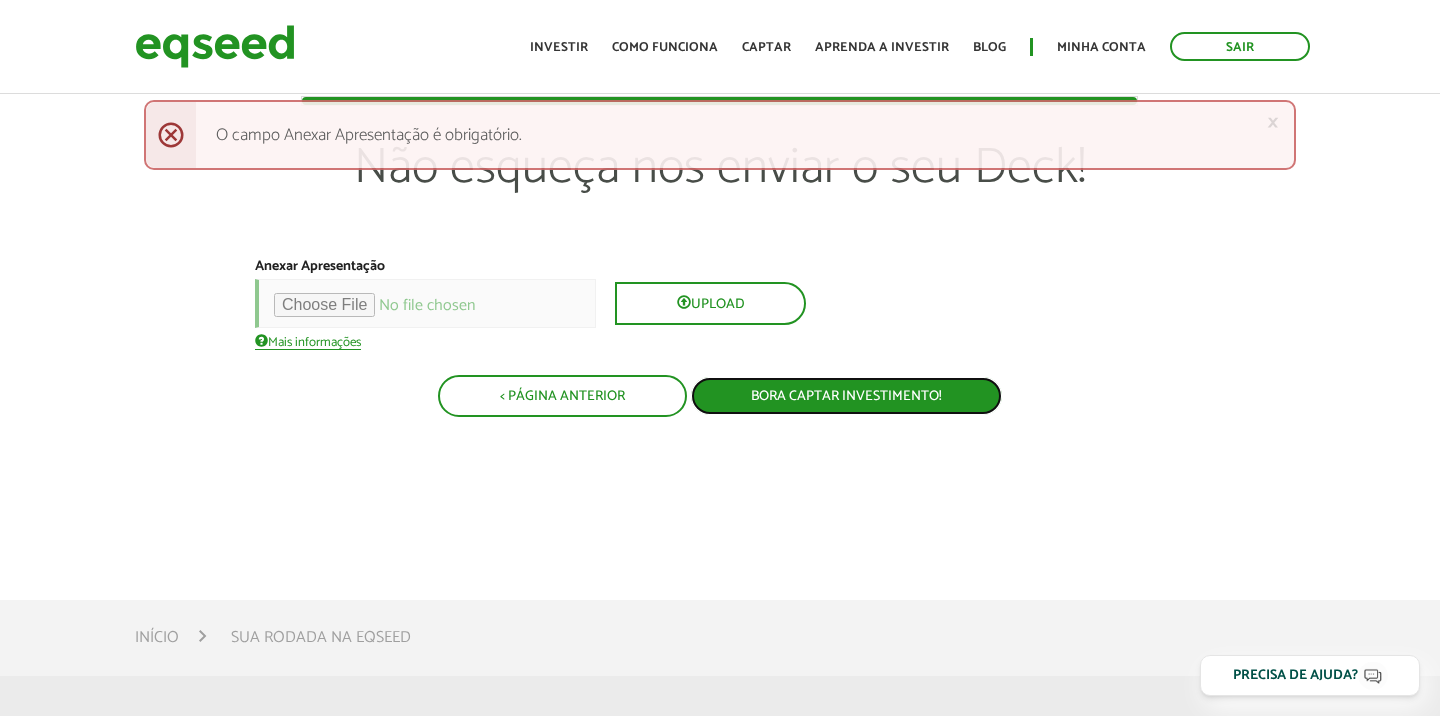 click on "Bora captar investimento!" at bounding box center (846, 396) 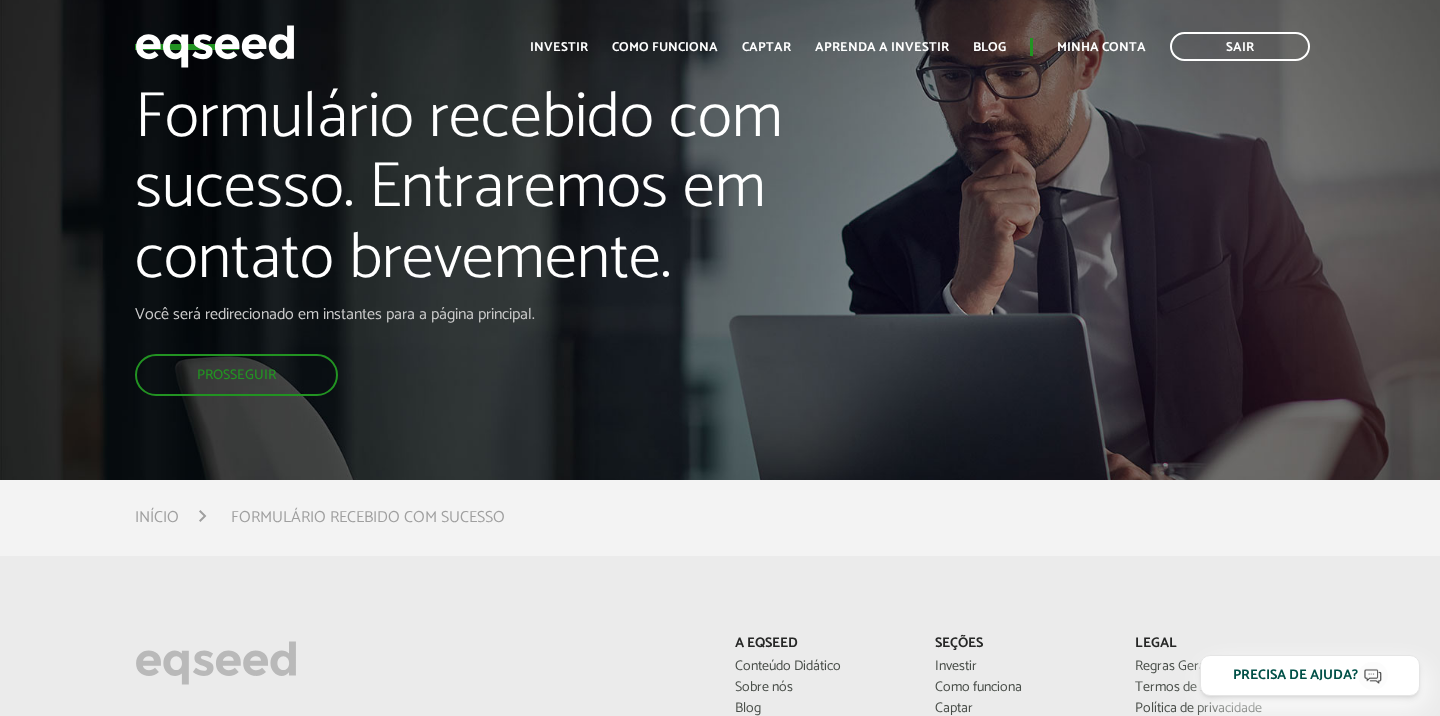 scroll, scrollTop: 0, scrollLeft: 0, axis: both 